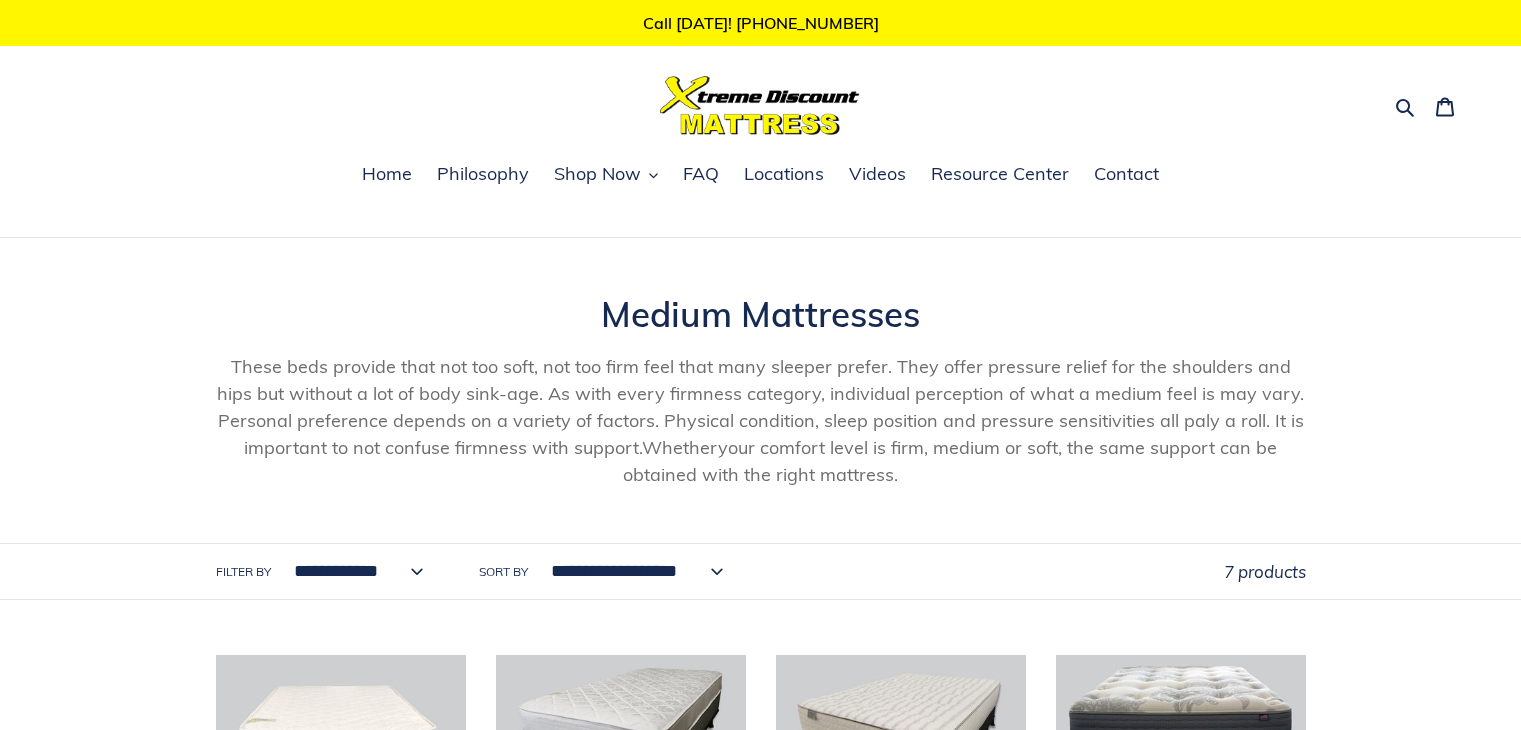scroll, scrollTop: 295, scrollLeft: 0, axis: vertical 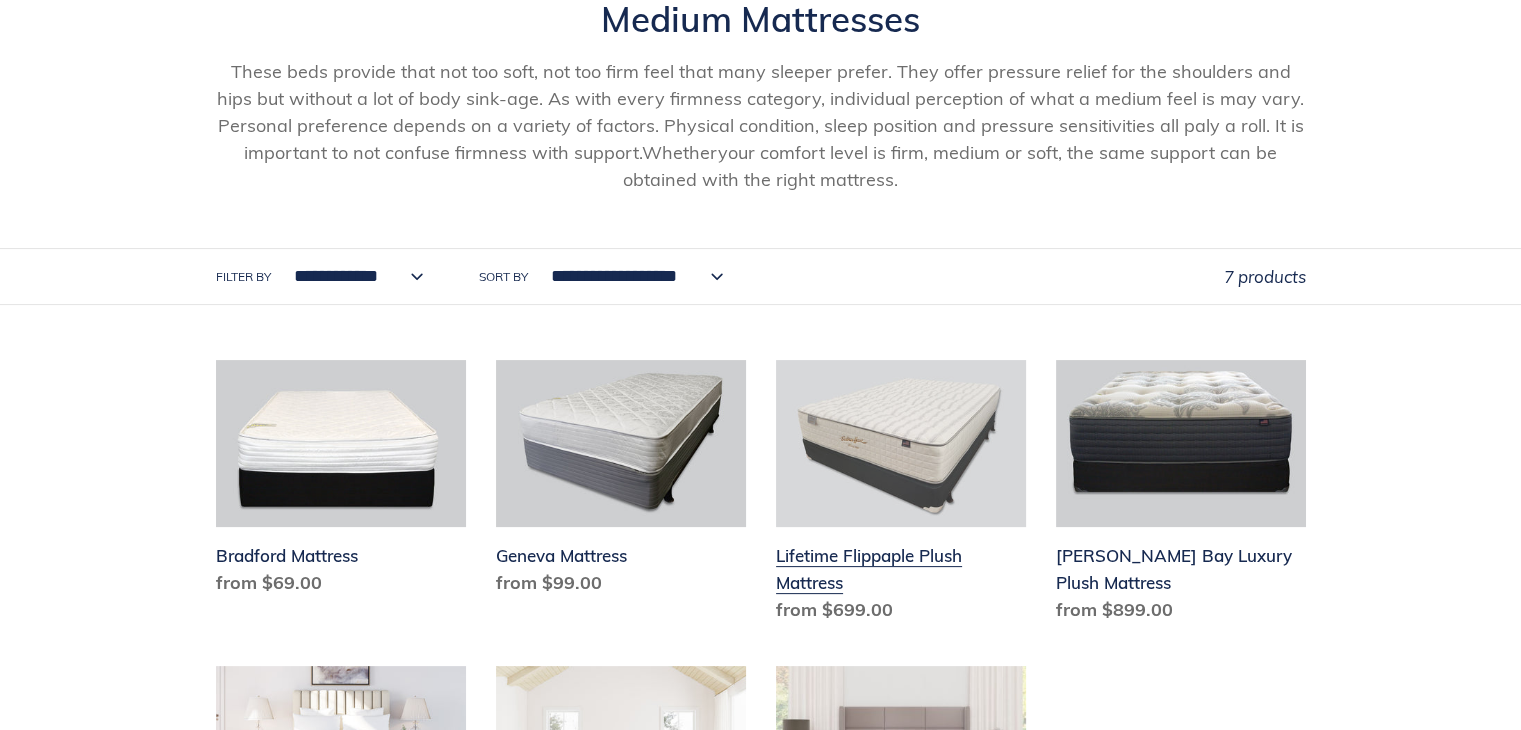 click on "Lifetime Flippaple Plush Mattress" at bounding box center (901, 495) 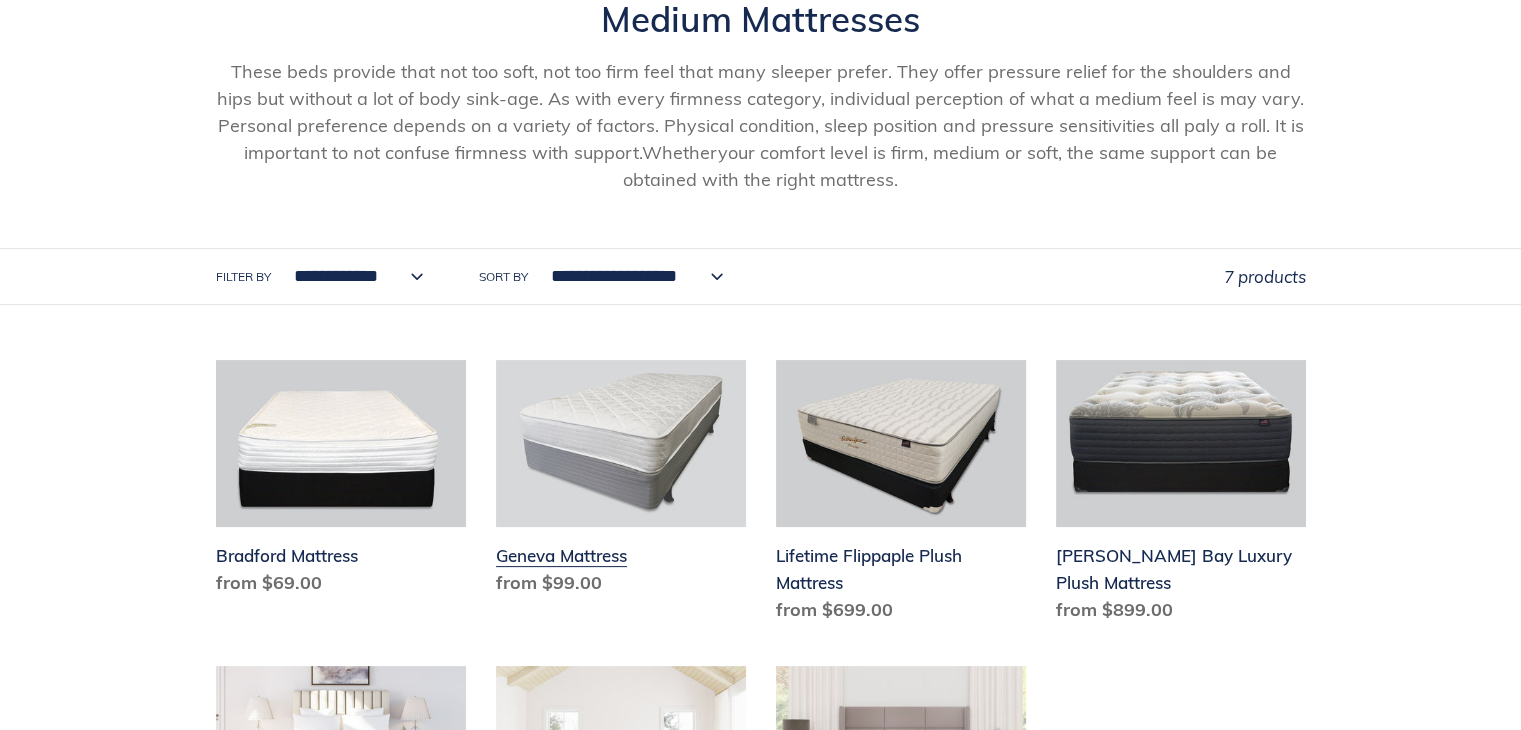 click on "Geneva Mattress" at bounding box center (621, 482) 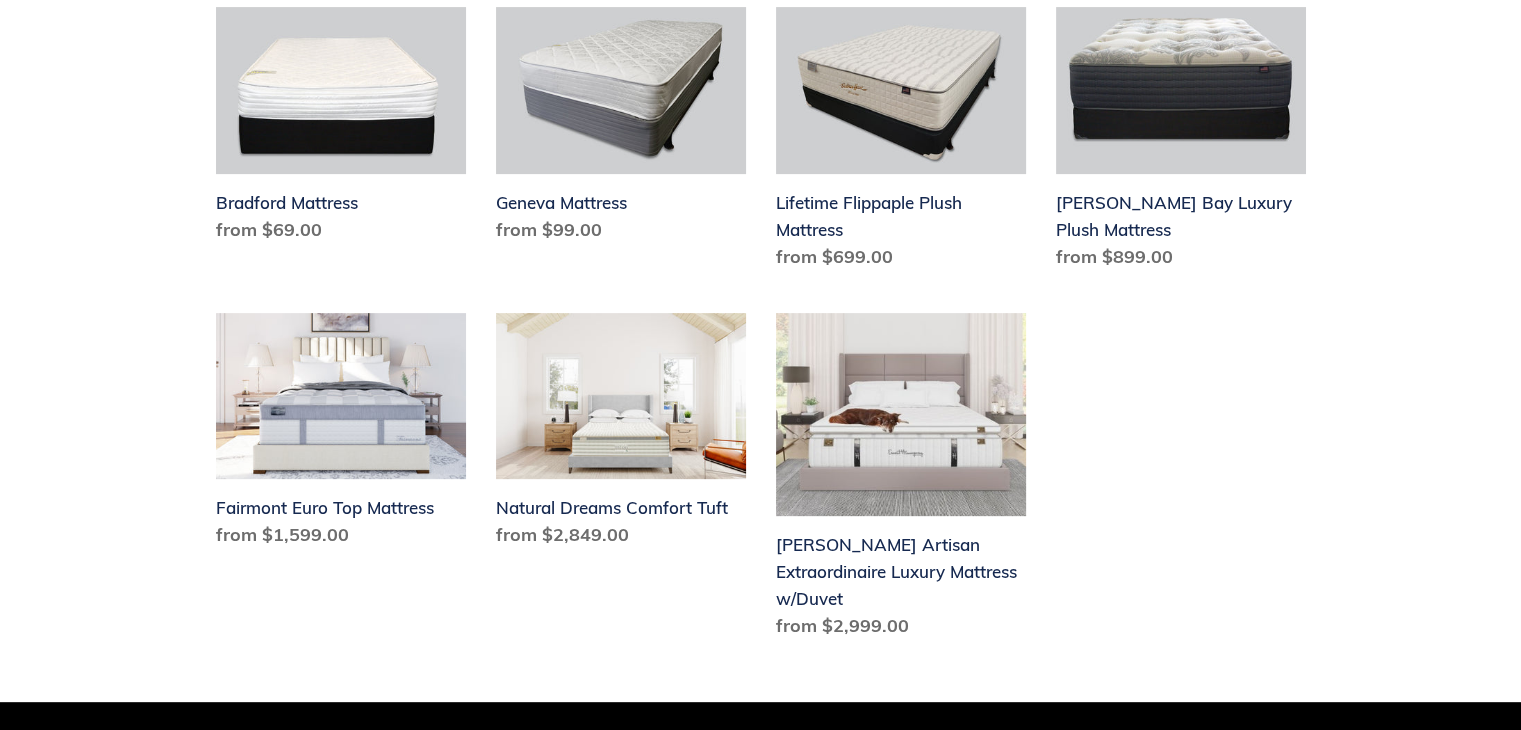 scroll, scrollTop: 659, scrollLeft: 0, axis: vertical 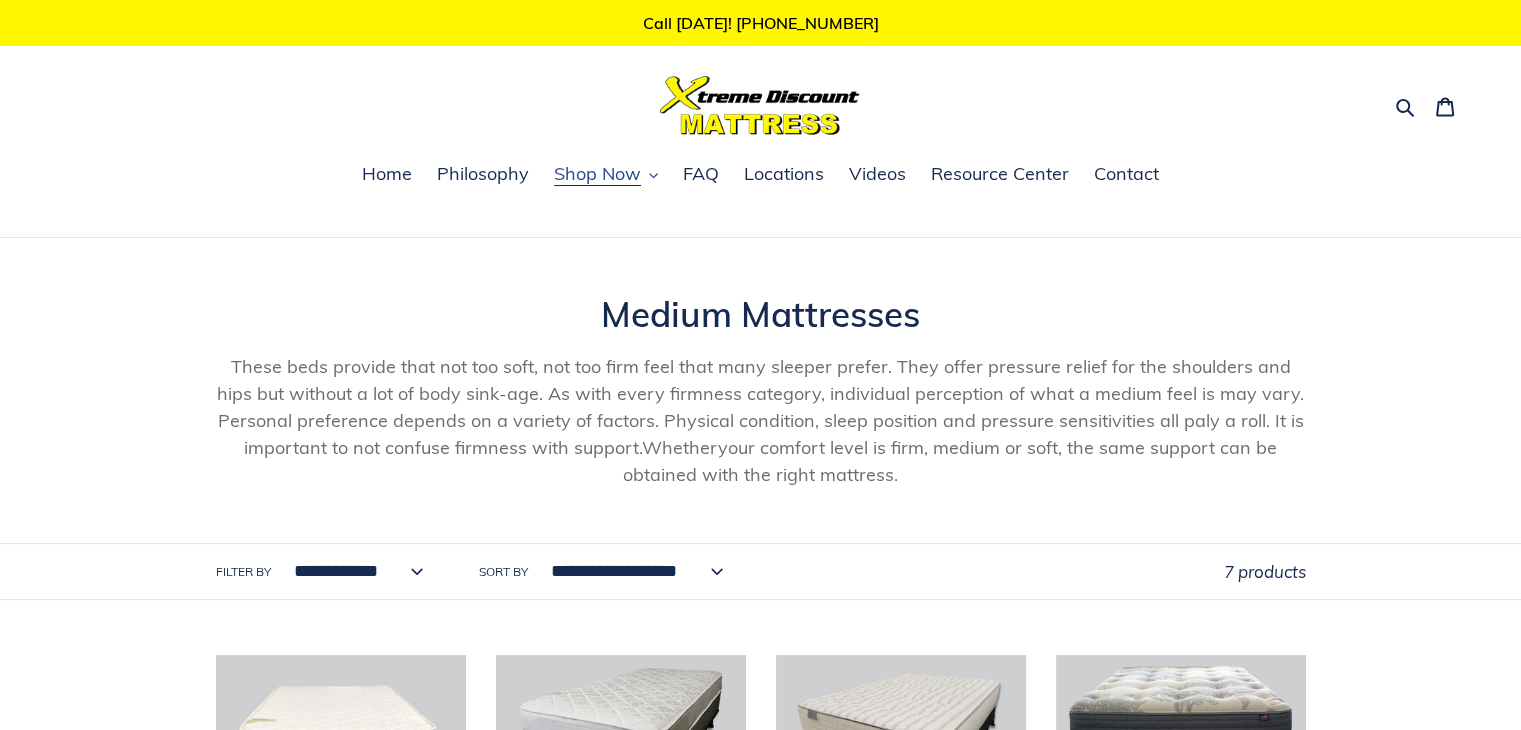 click on "Shop Now" at bounding box center (606, 175) 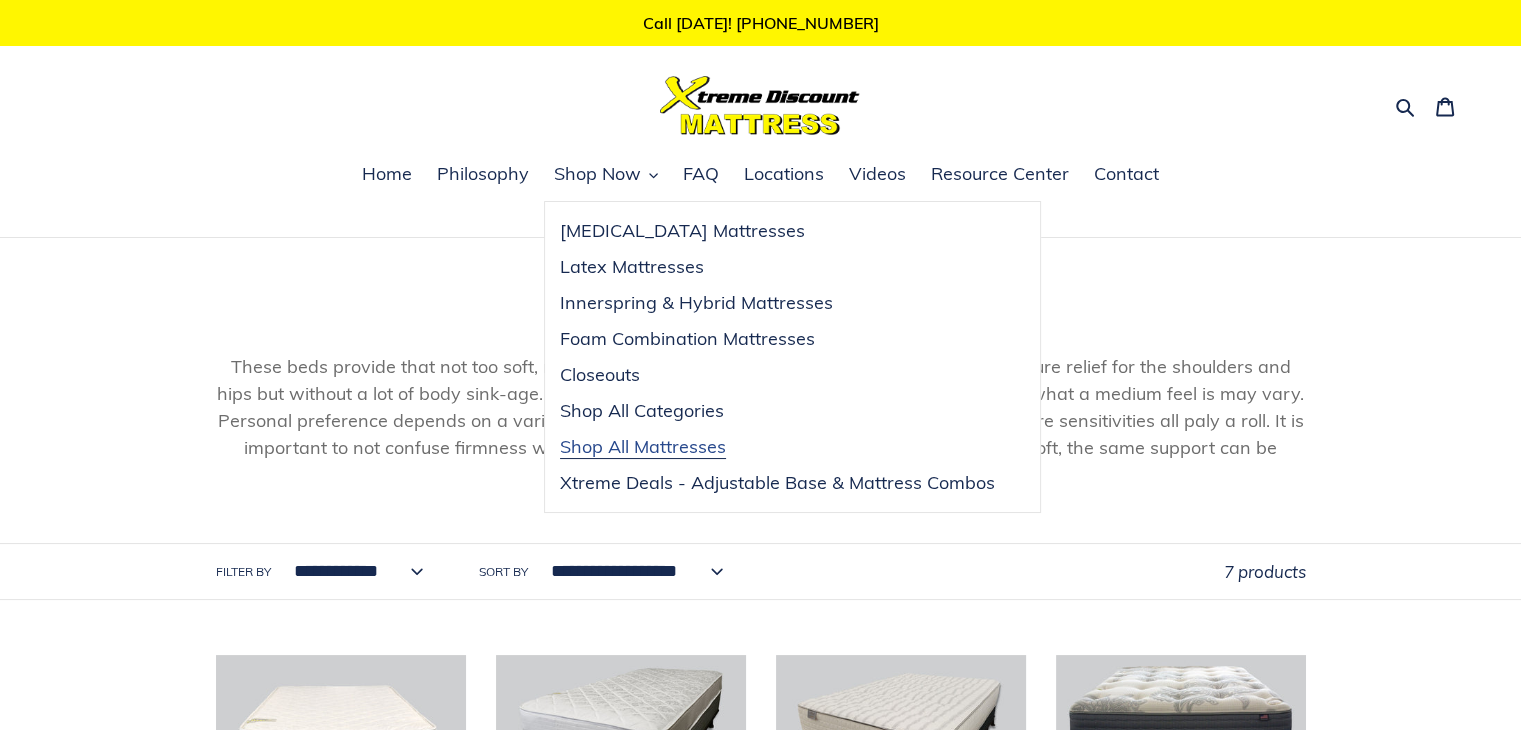 click on "Shop All Mattresses" at bounding box center [643, 447] 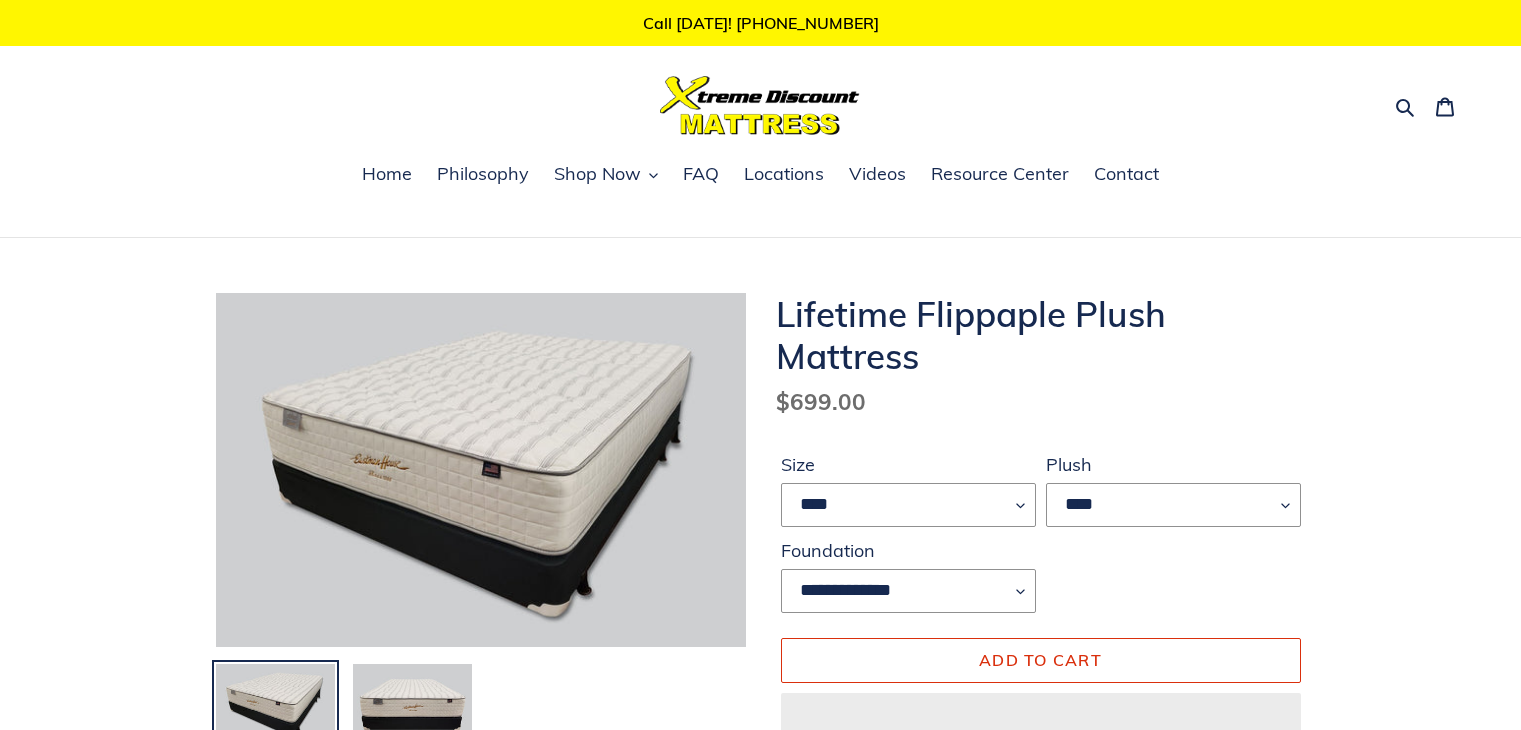scroll, scrollTop: 0, scrollLeft: 0, axis: both 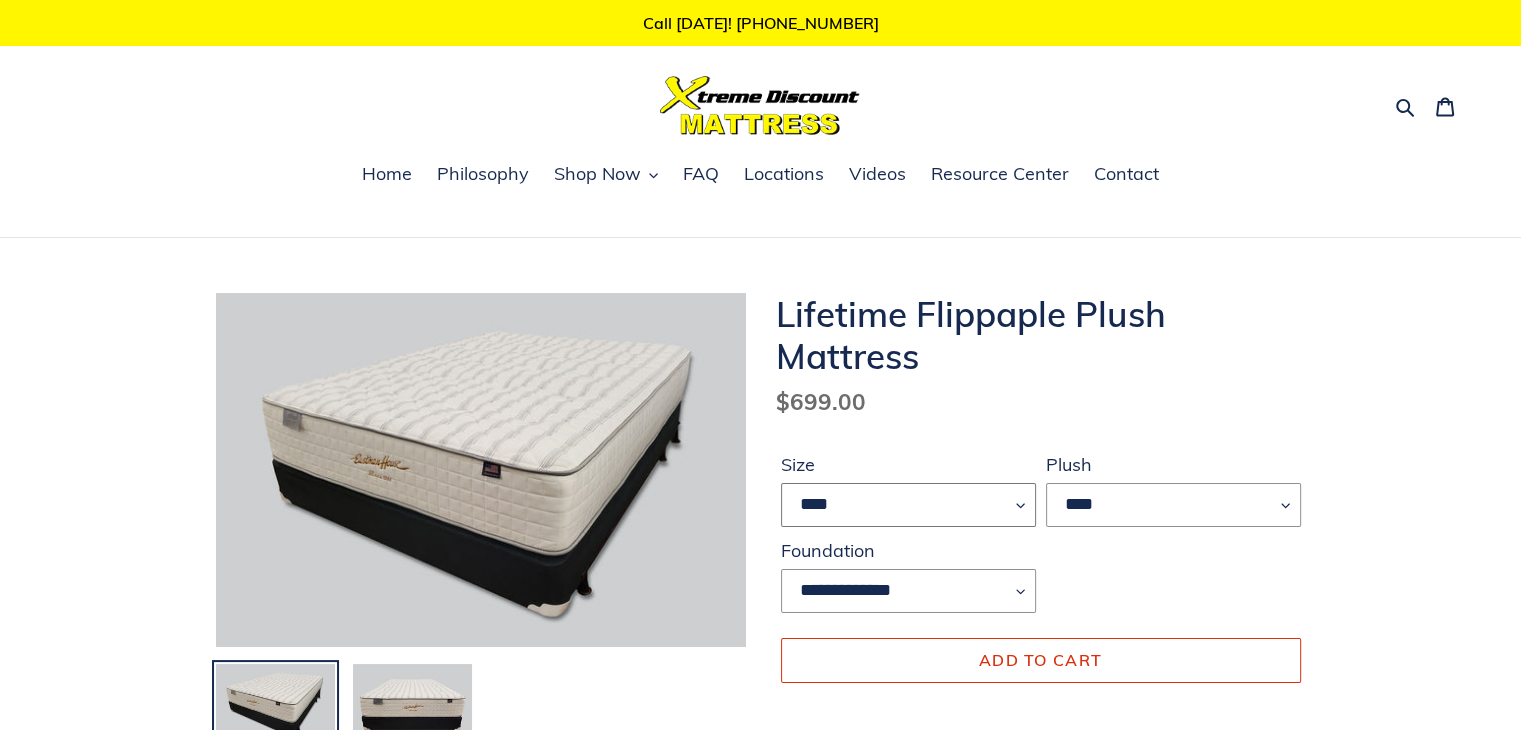 click on "**** ******* **** ***** ****" at bounding box center [908, 505] 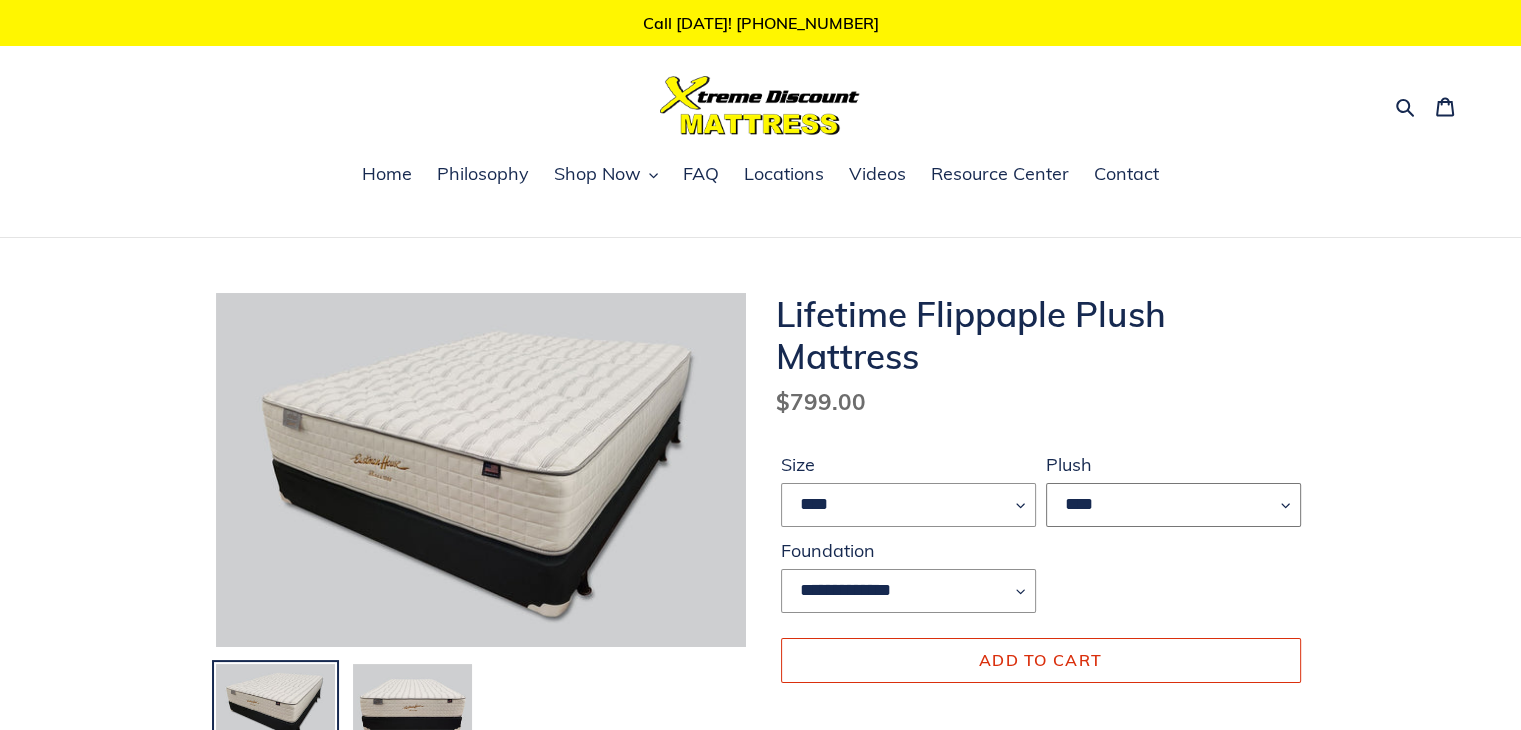 click on "****" at bounding box center [1173, 505] 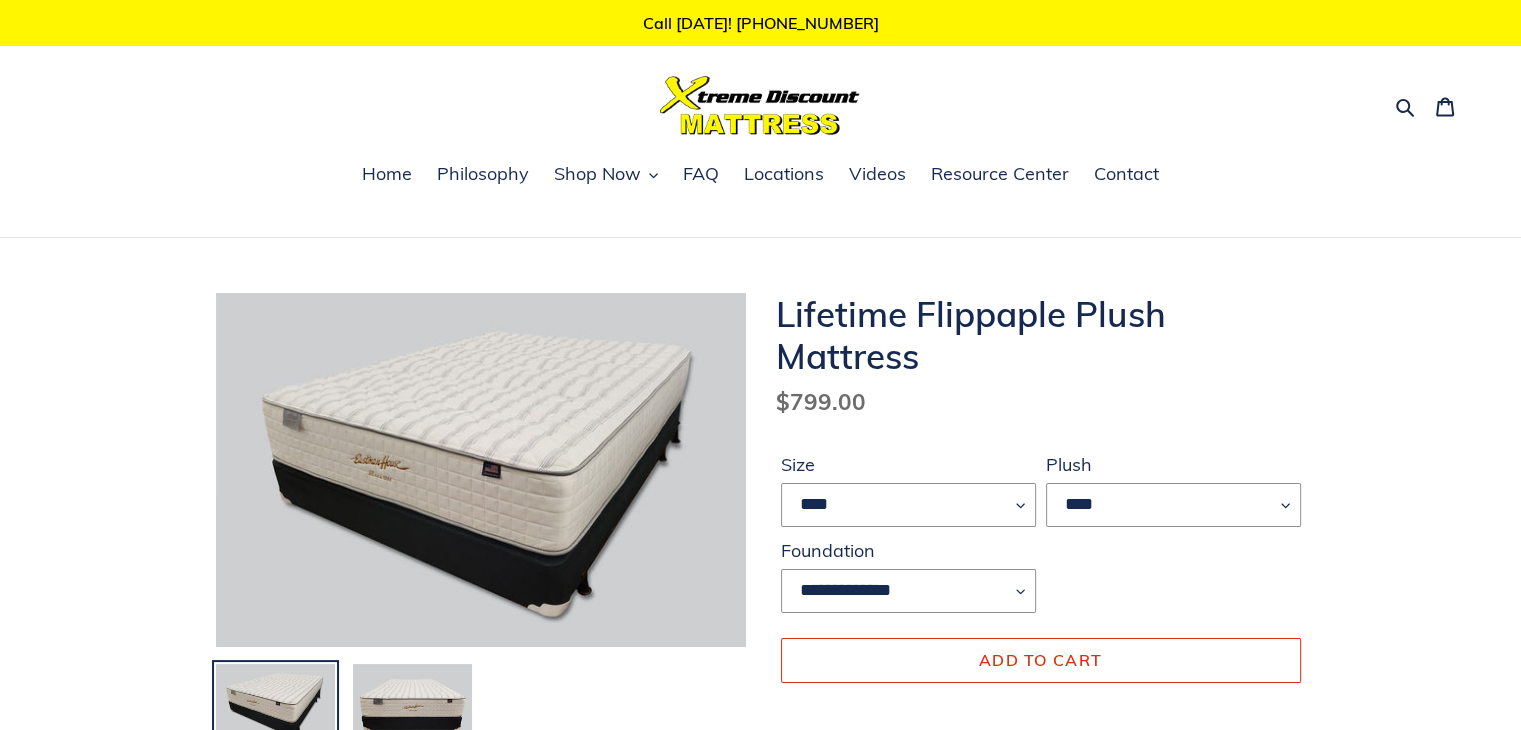 click on "Lifetime Flippaple Plush Mattress
Regular price
$799.00
Sale price
$699.00
Regular price
$799.00
Sale
Sold out
Unit price
/ per
**** ******* ****" at bounding box center [761, 1463] 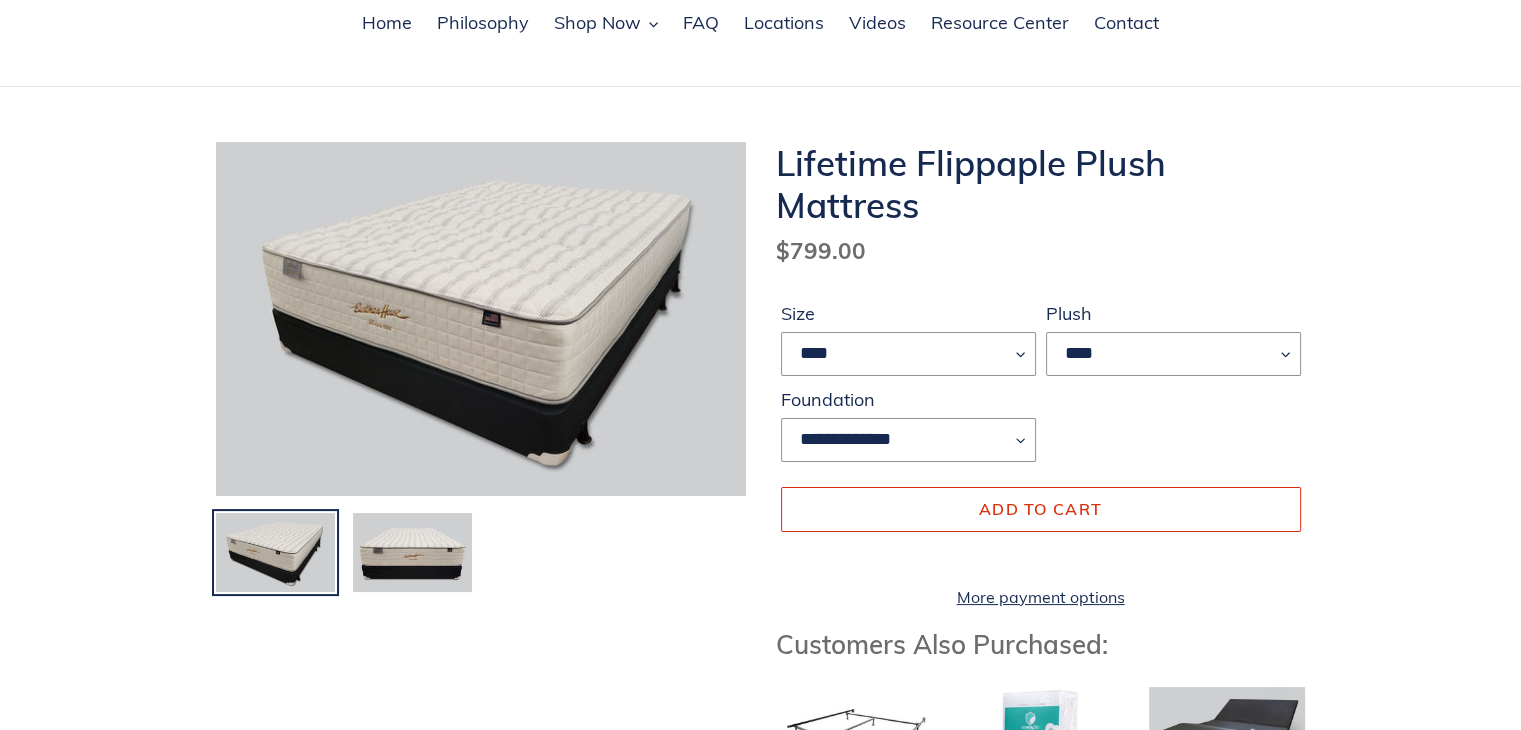 scroll, scrollTop: 177, scrollLeft: 0, axis: vertical 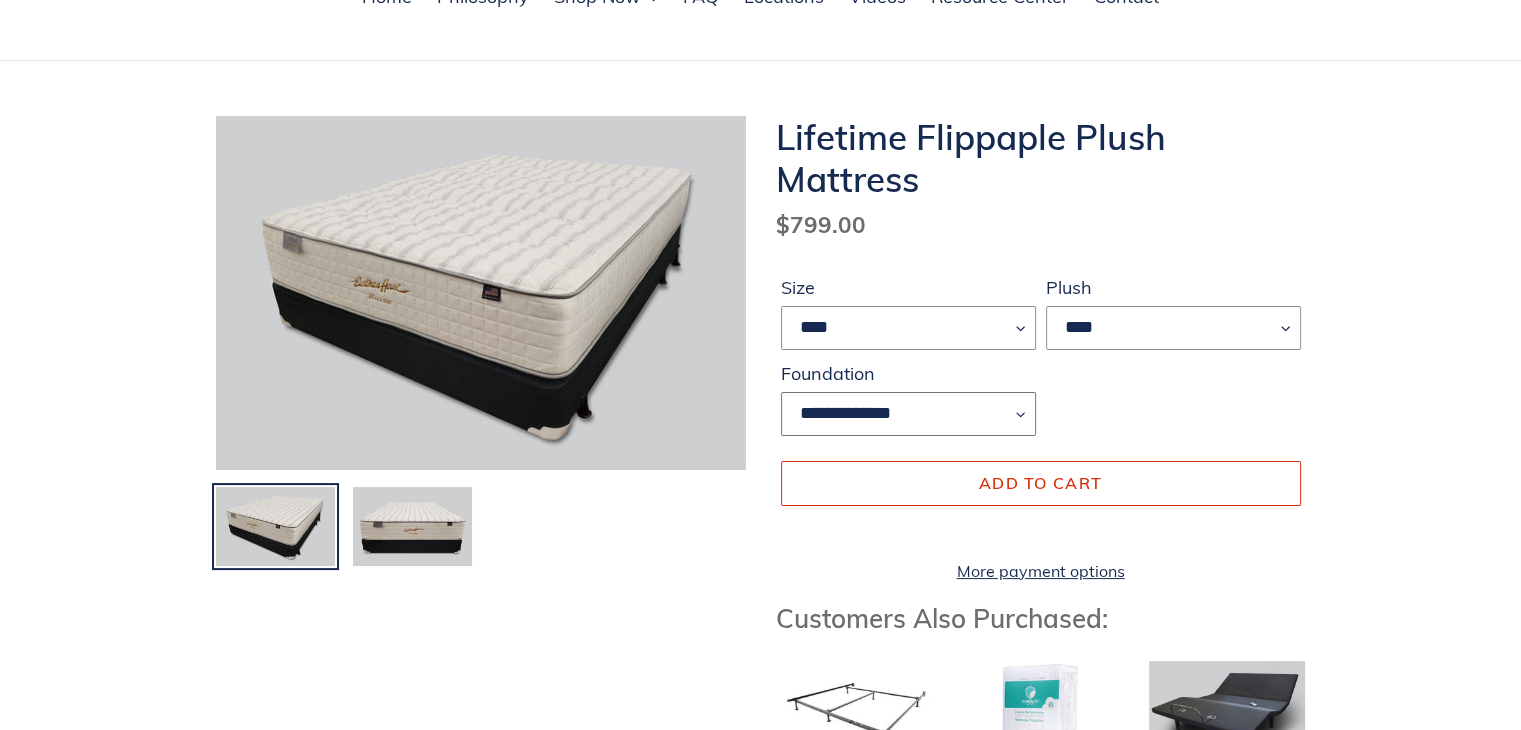 click on "**********" at bounding box center (908, 414) 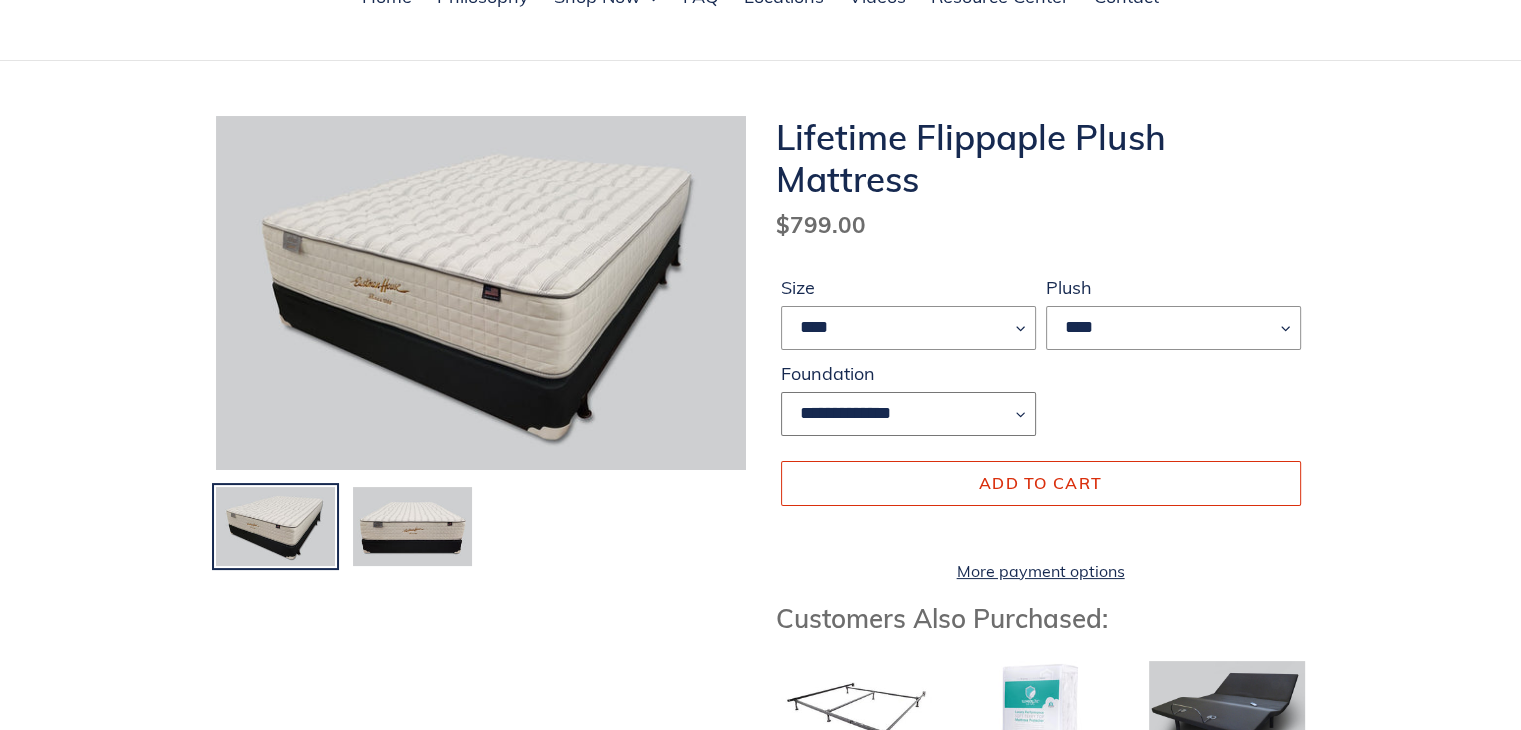 select on "**********" 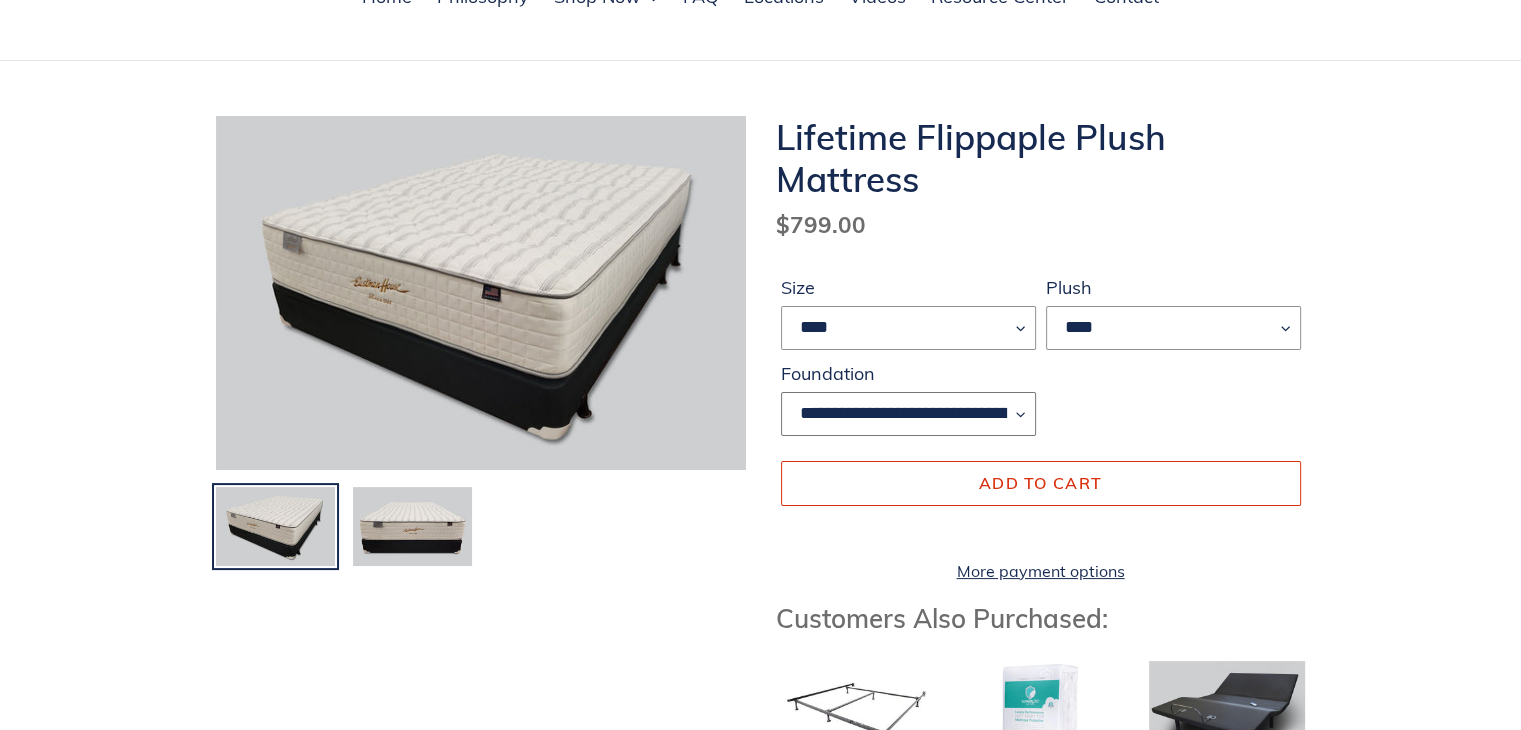 click on "**********" at bounding box center [908, 414] 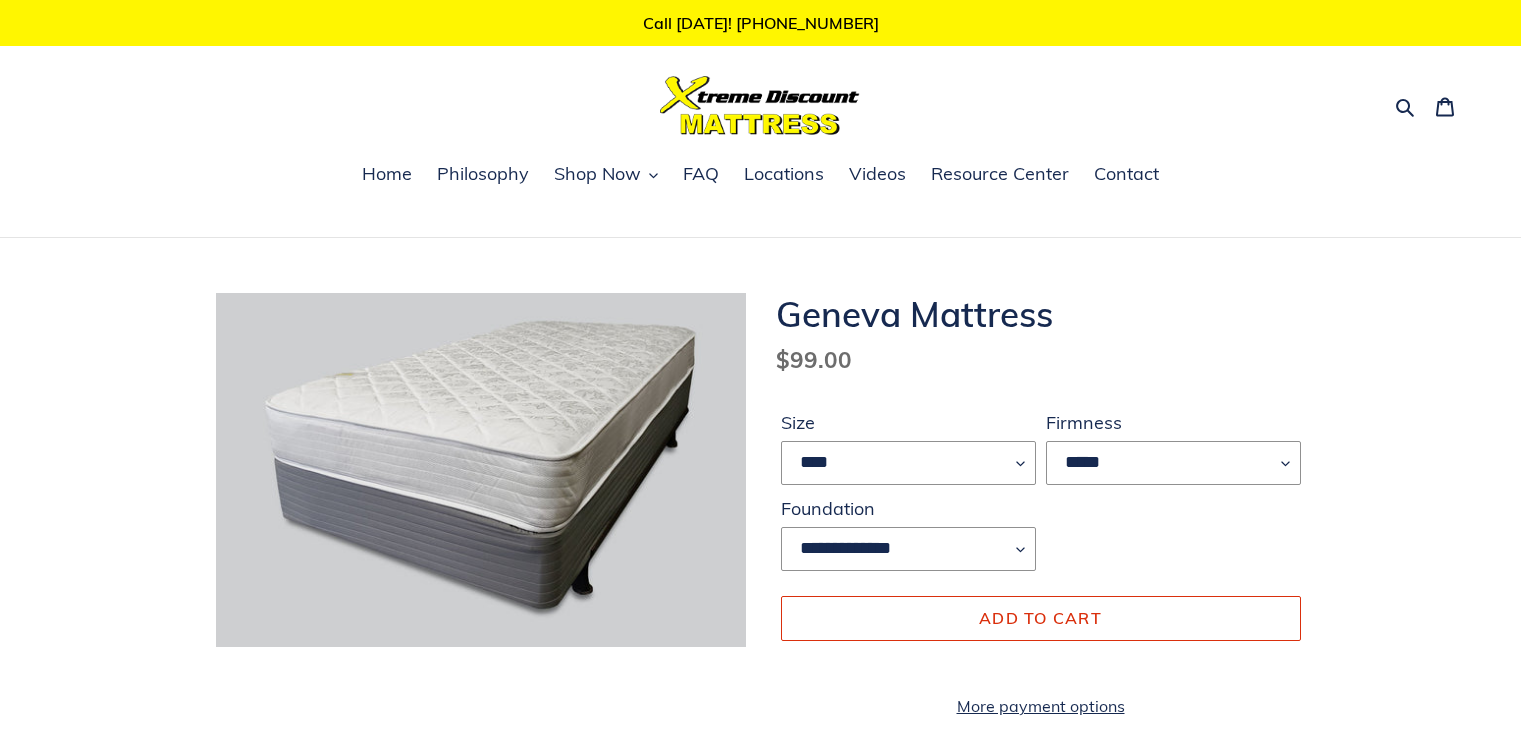 scroll, scrollTop: 0, scrollLeft: 0, axis: both 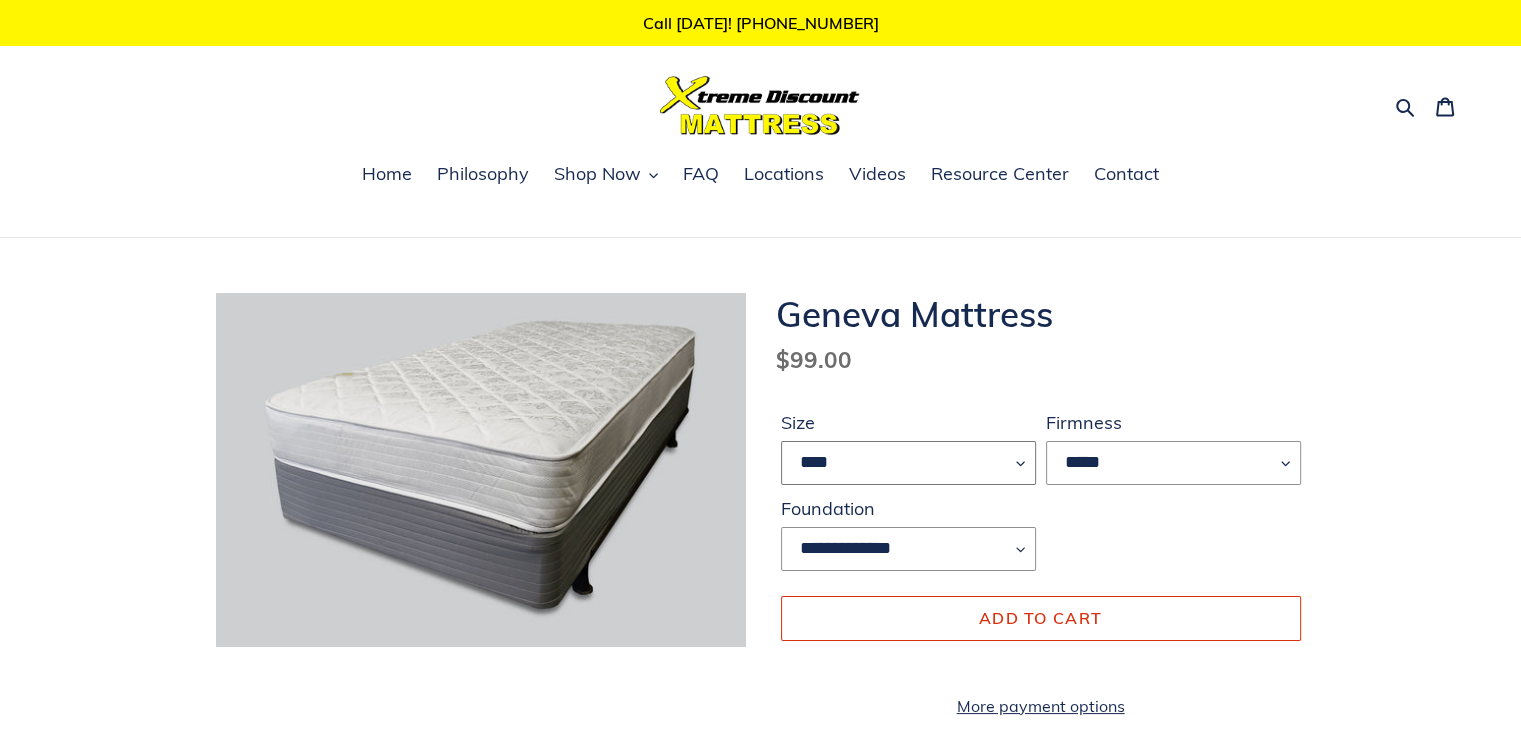 click on "**** **** *****" at bounding box center [908, 463] 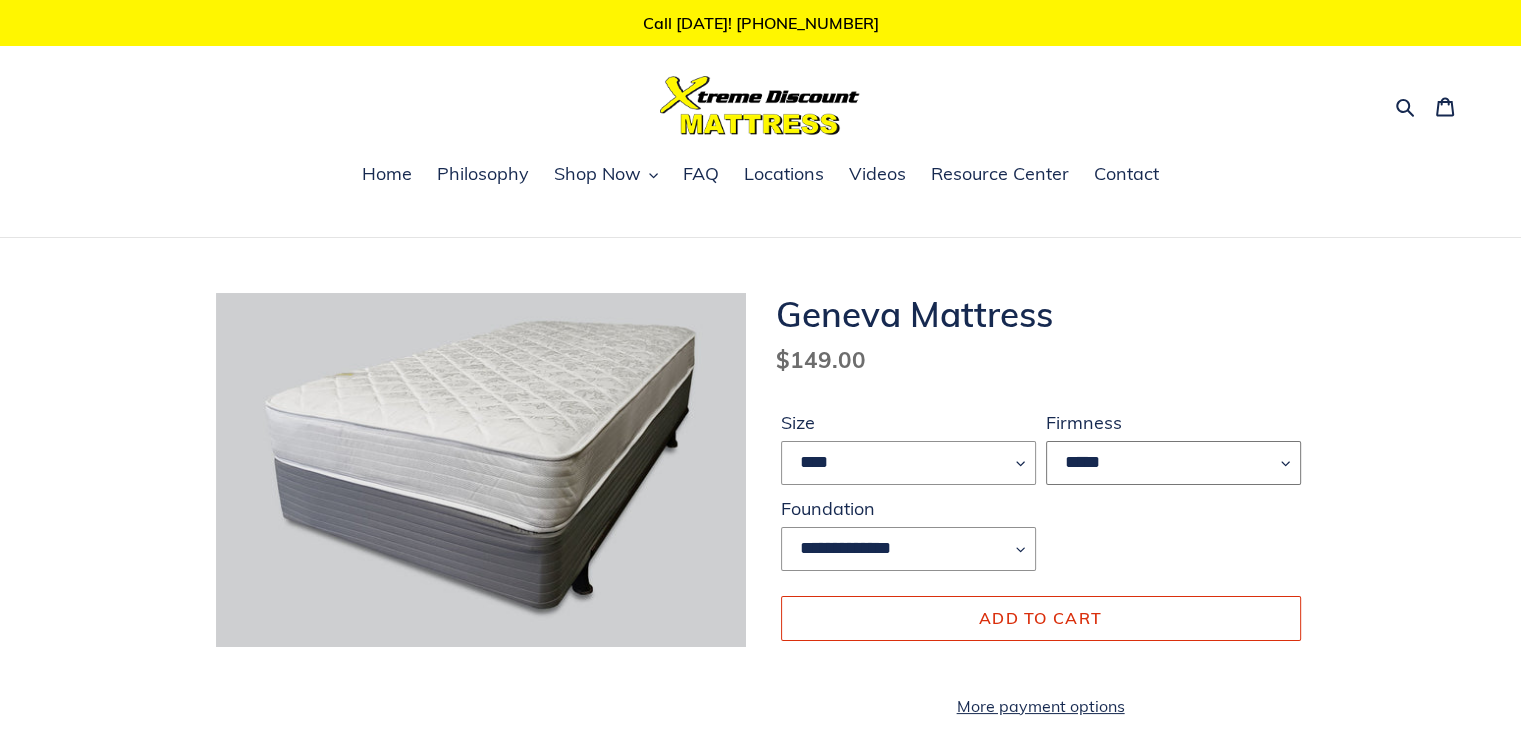 click on "*****" at bounding box center (1173, 463) 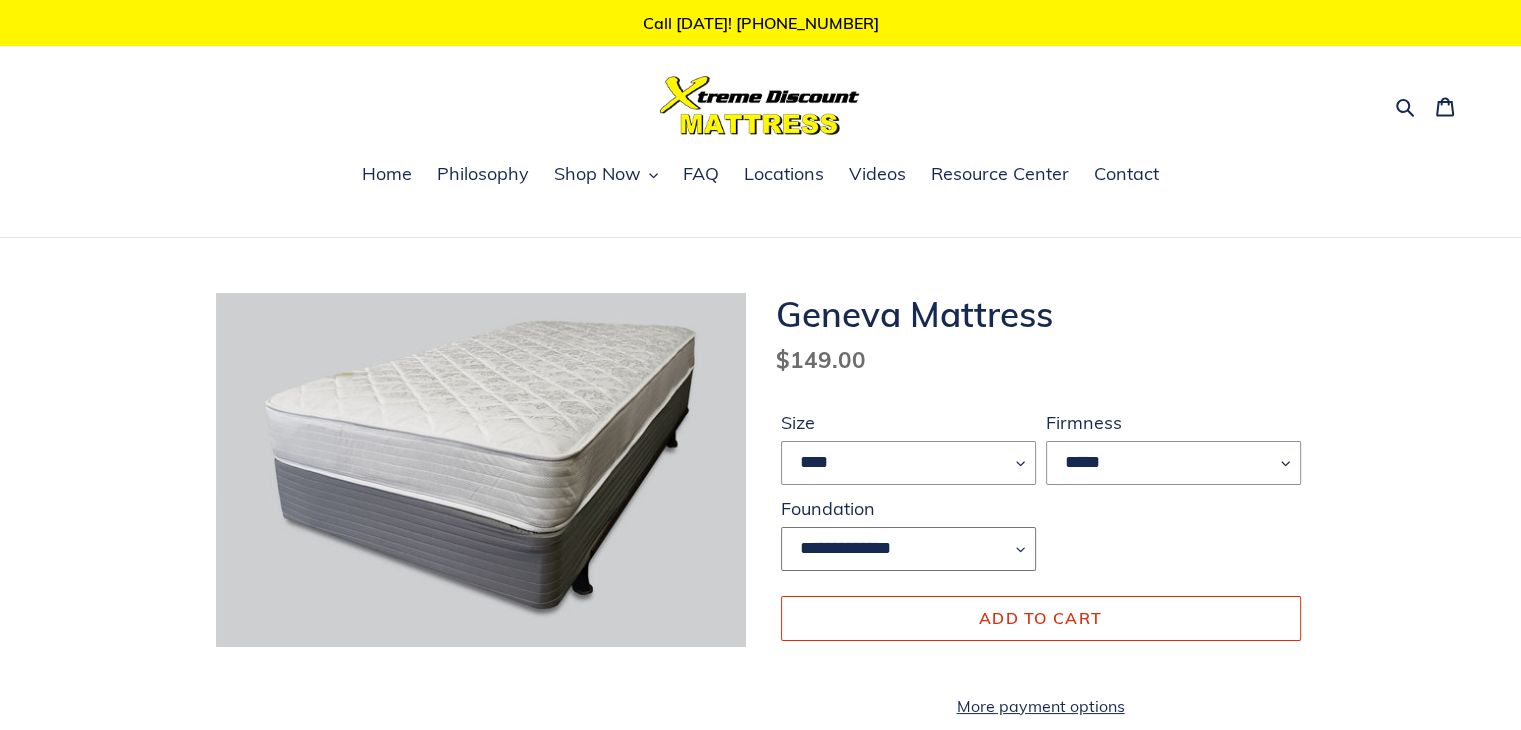click on "**********" at bounding box center [908, 549] 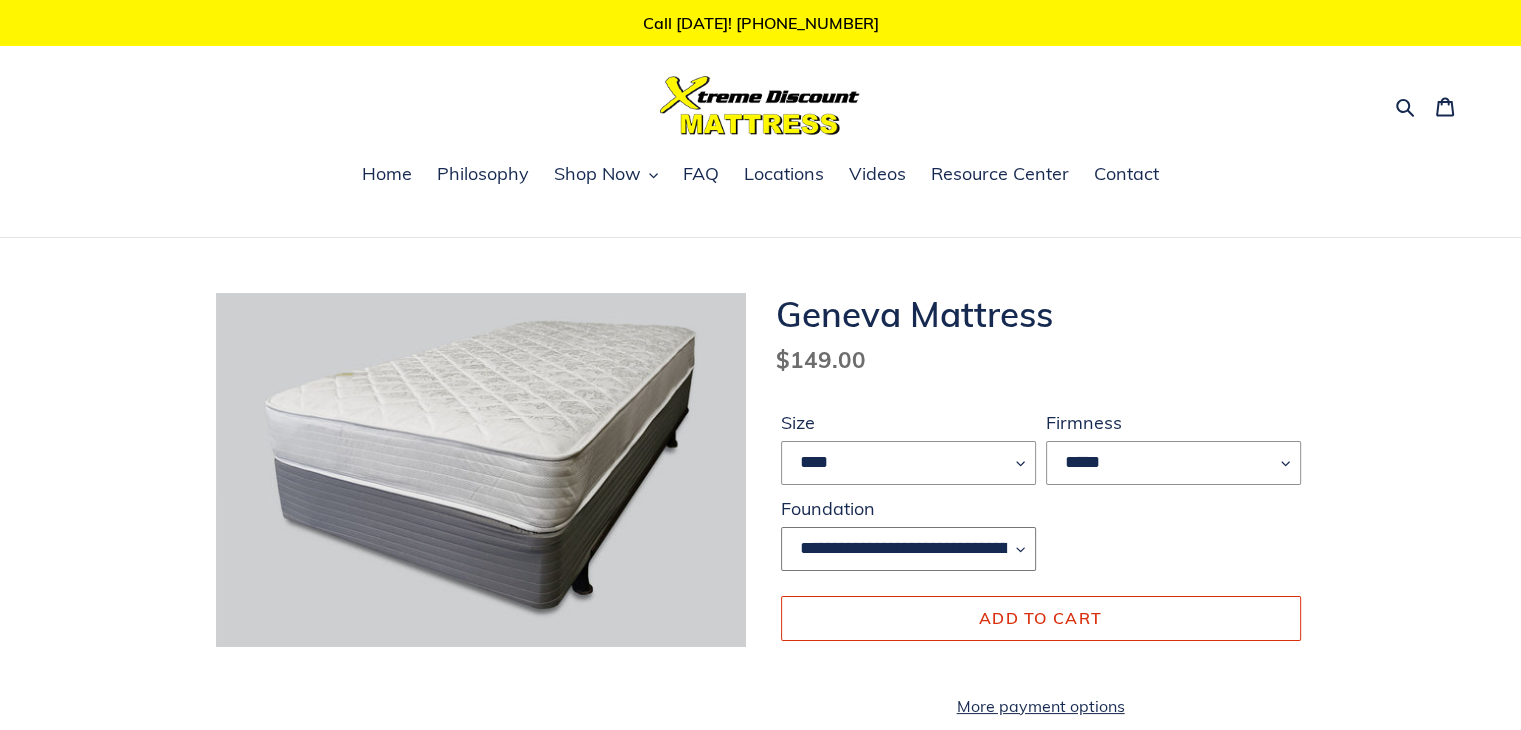 click on "**********" at bounding box center [908, 549] 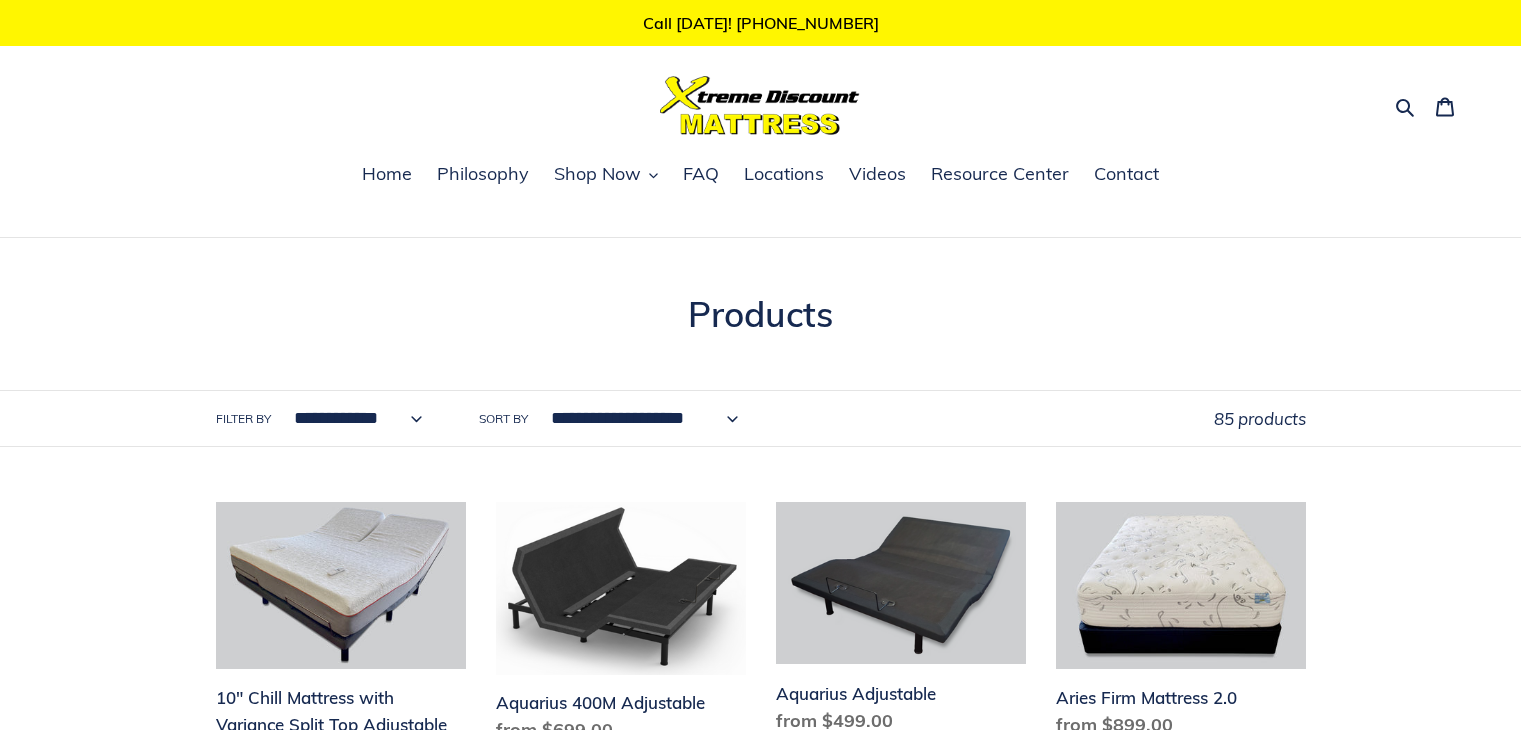 scroll, scrollTop: 0, scrollLeft: 0, axis: both 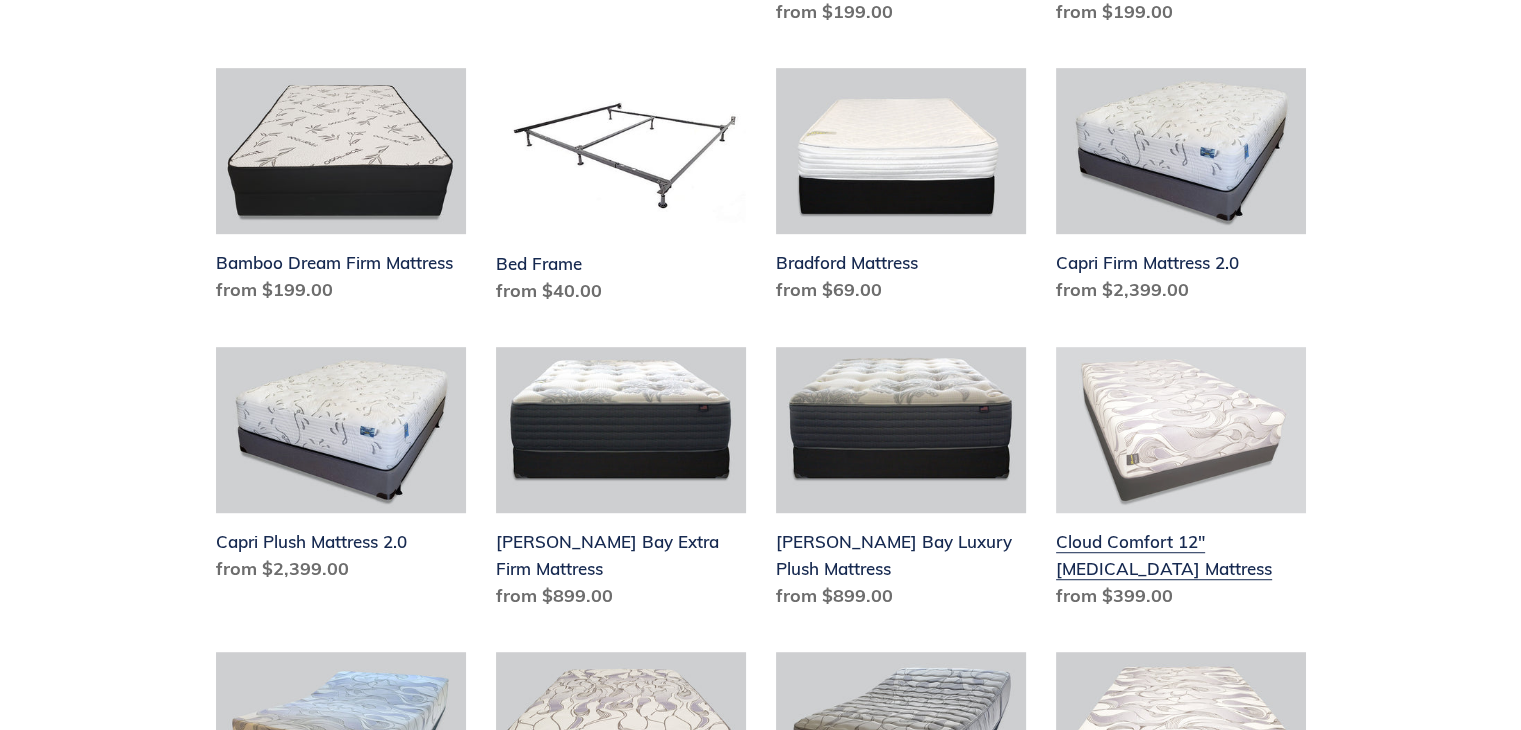 click on "Cloud Comfort 12" [MEDICAL_DATA] Mattress" at bounding box center (1181, 482) 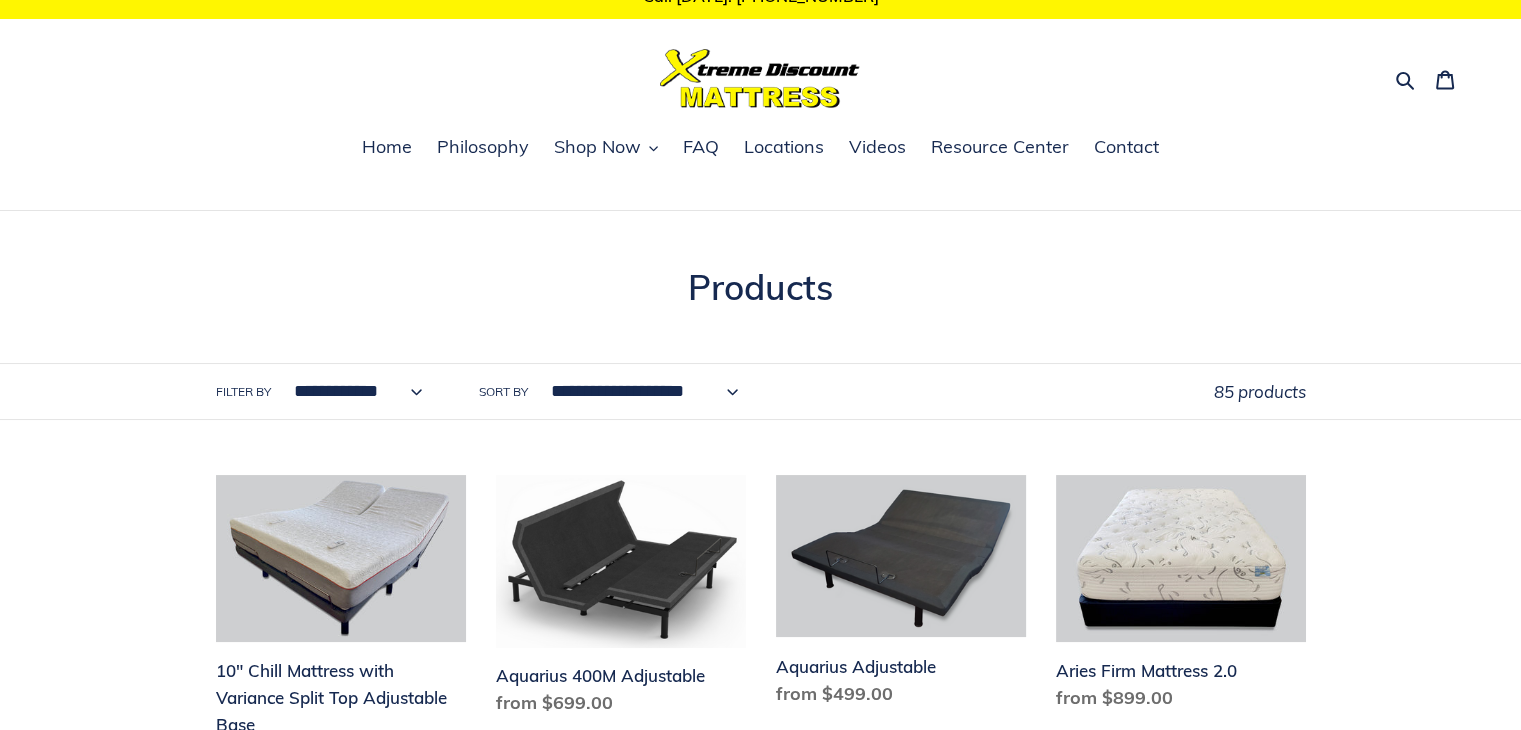 scroll, scrollTop: 0, scrollLeft: 0, axis: both 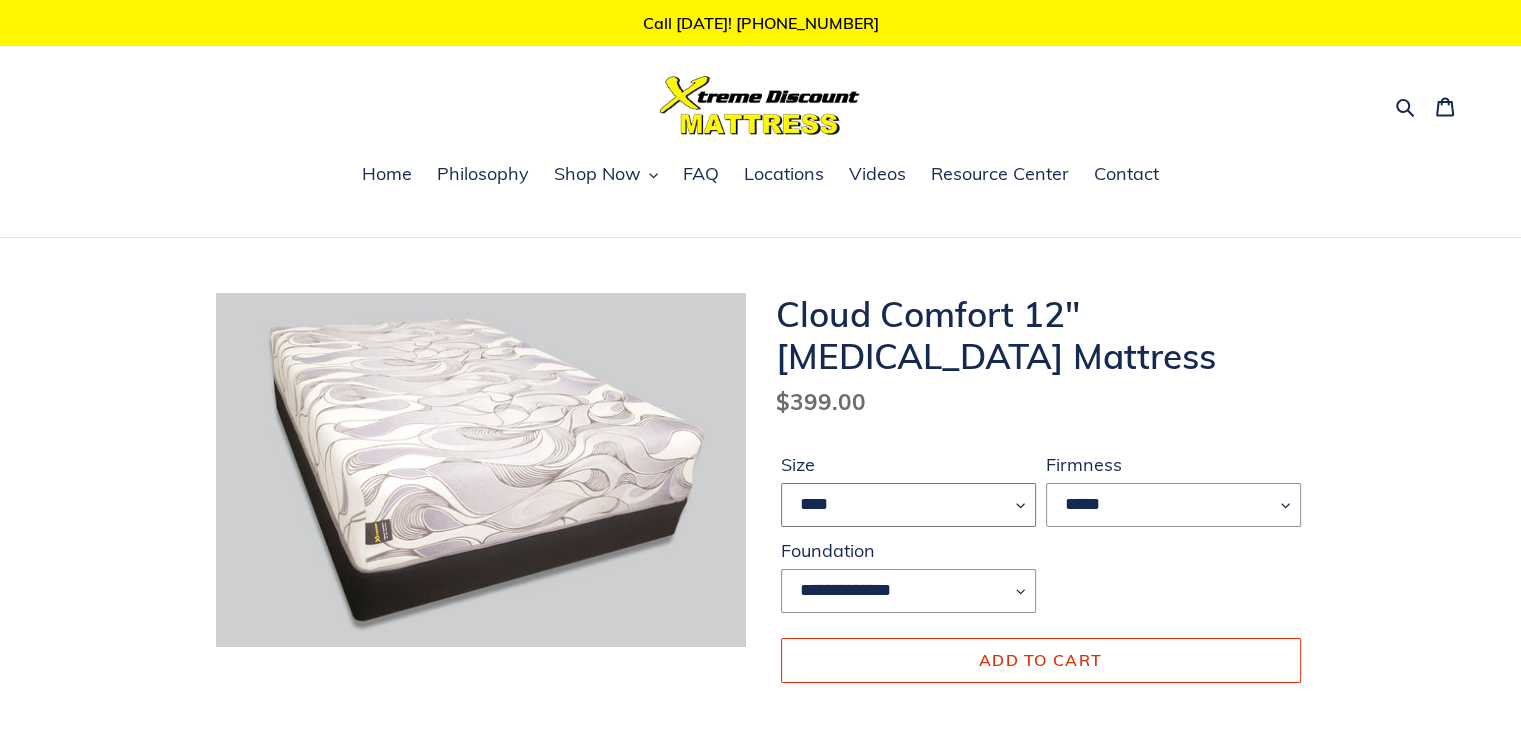 click on "**** ******* **** ***** ****" at bounding box center (908, 505) 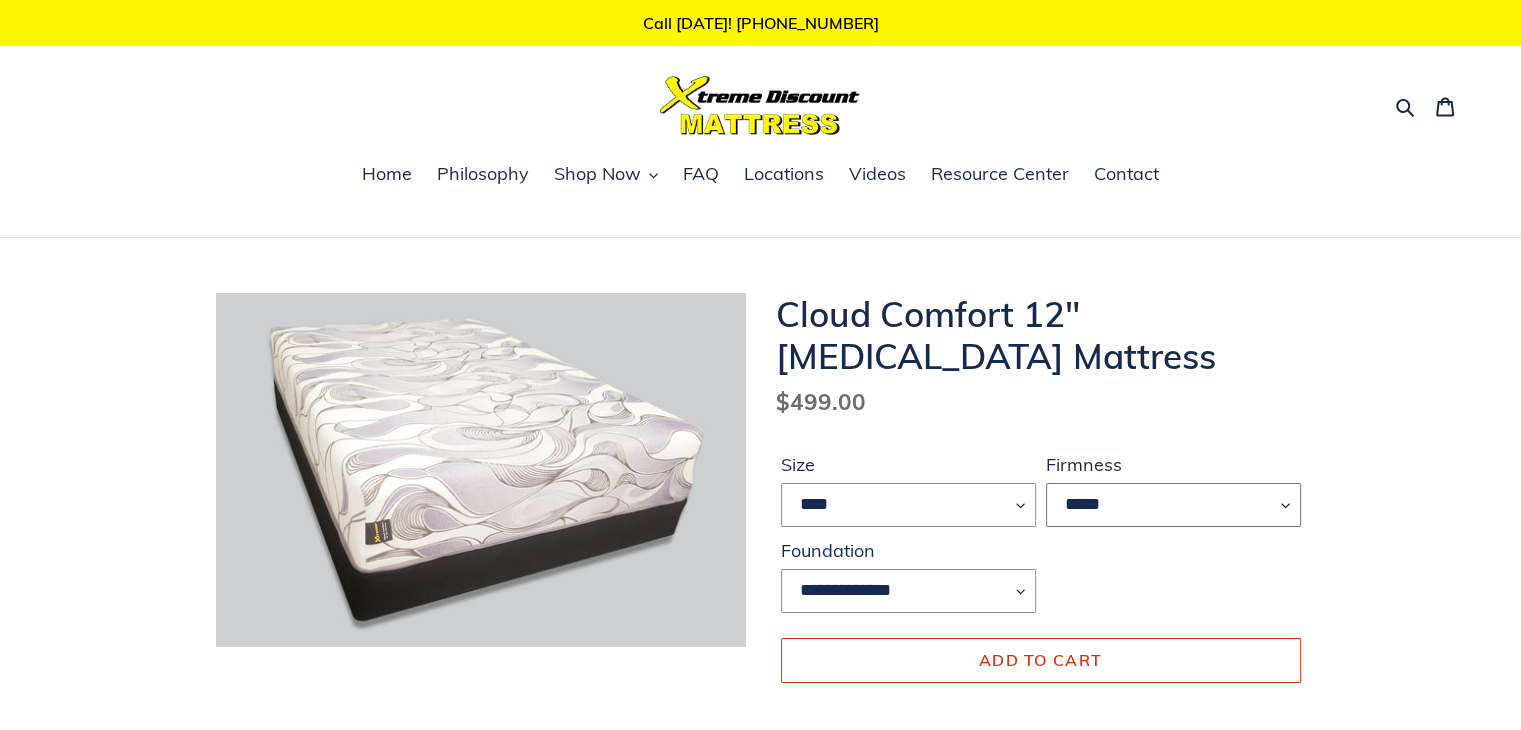 click on "*****" at bounding box center [1173, 505] 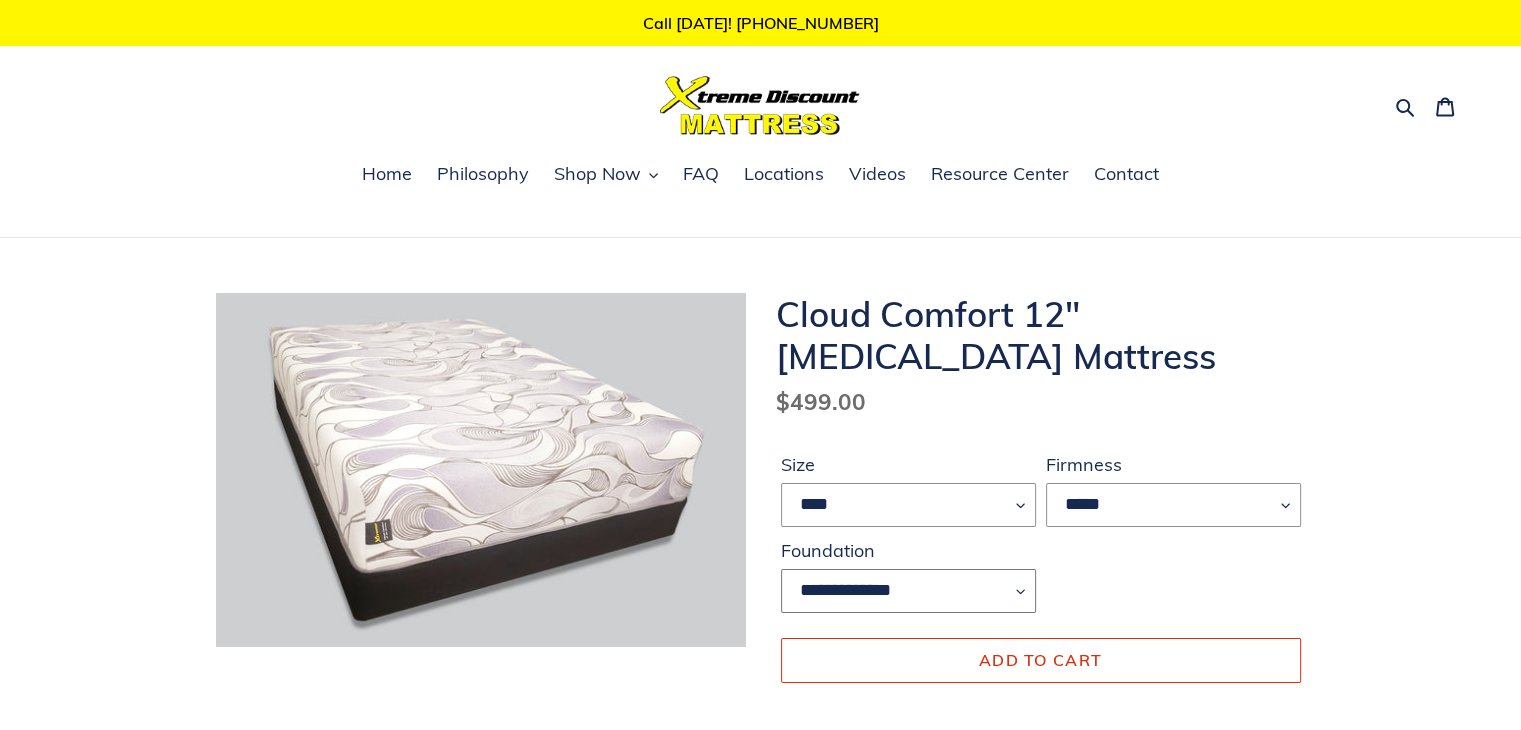 click on "**********" at bounding box center (908, 591) 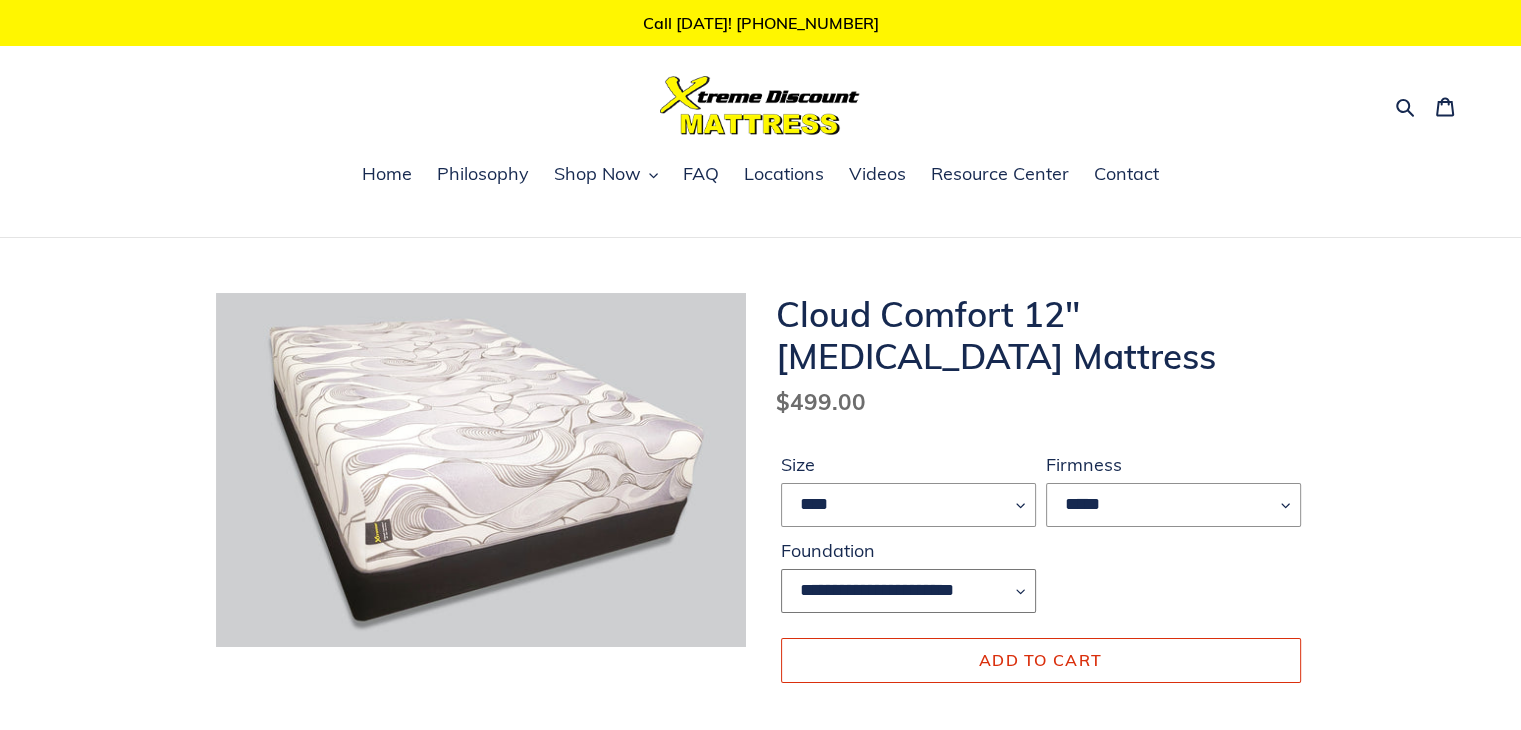 click on "**********" at bounding box center (908, 591) 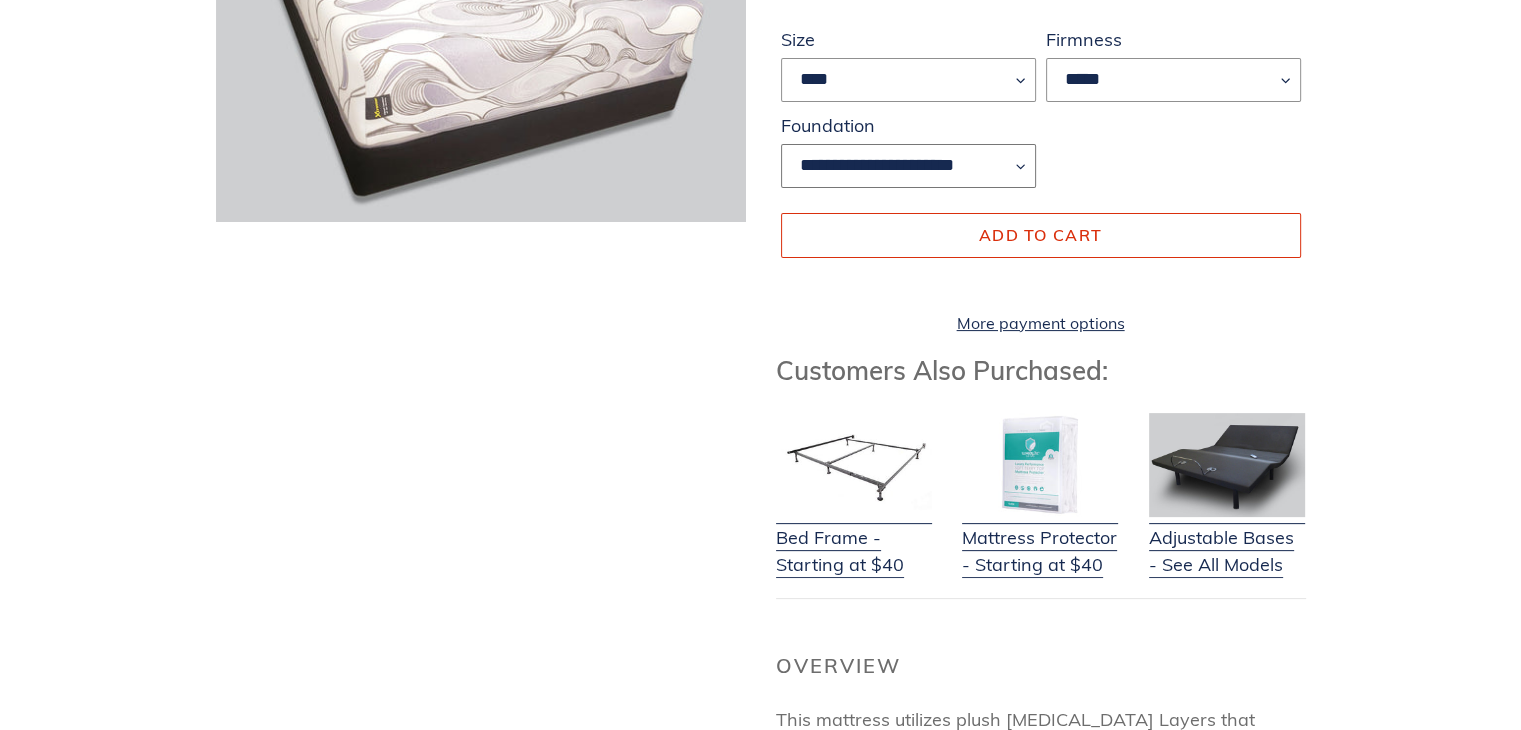 scroll, scrollTop: 0, scrollLeft: 0, axis: both 